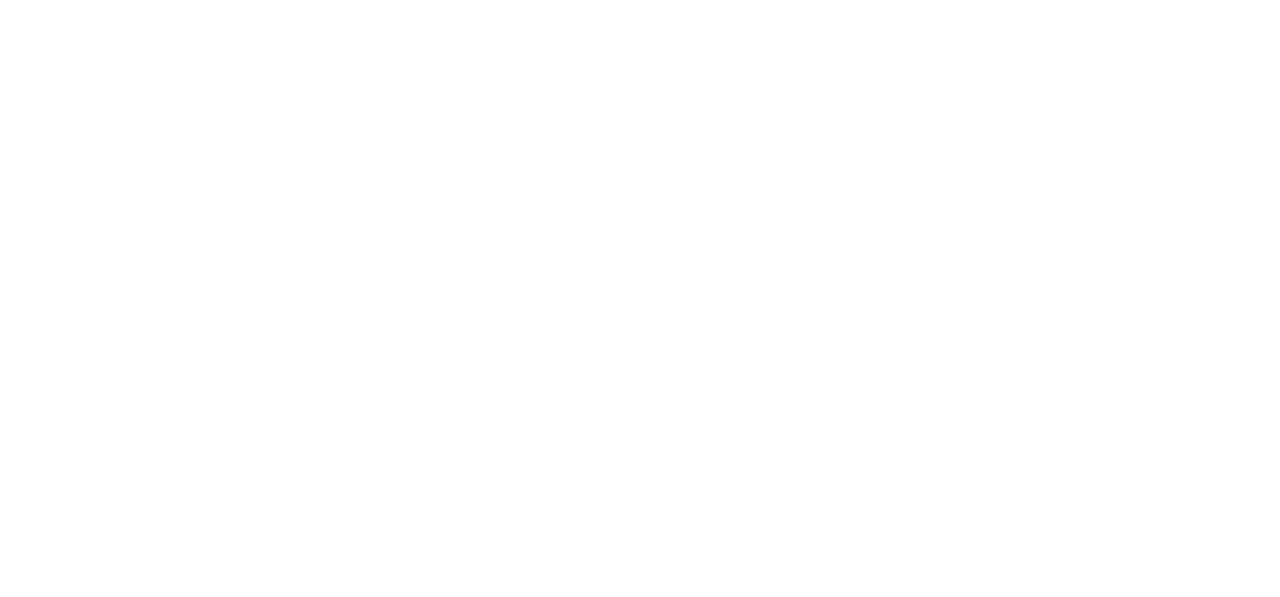scroll, scrollTop: 0, scrollLeft: 0, axis: both 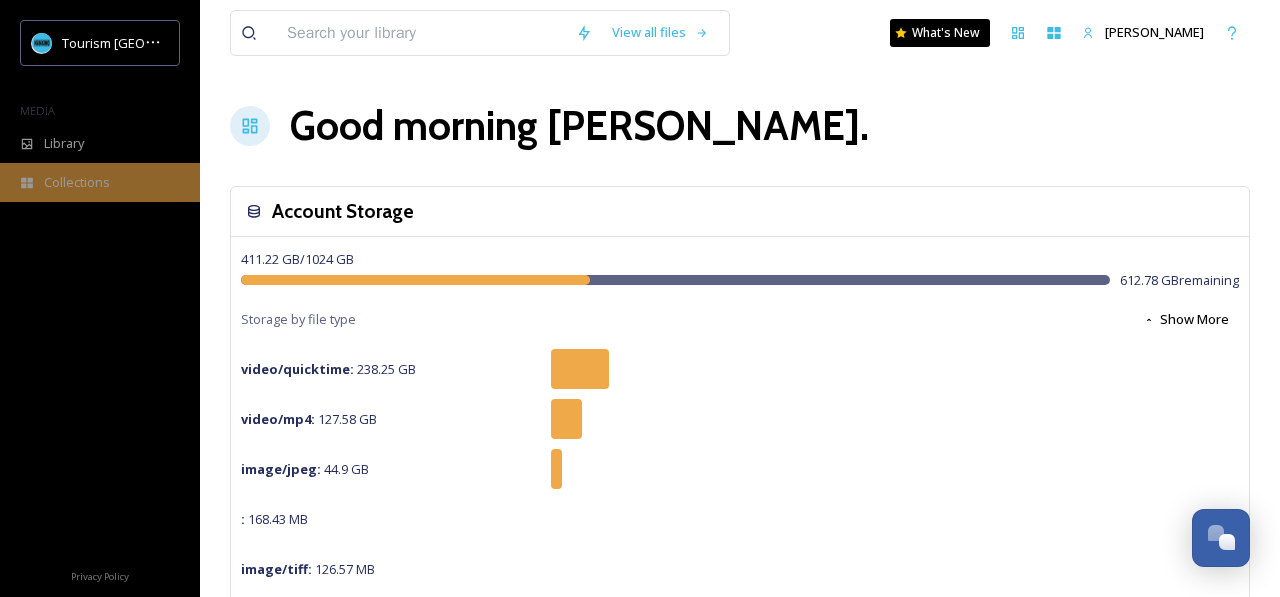click on "Collections" at bounding box center (100, 182) 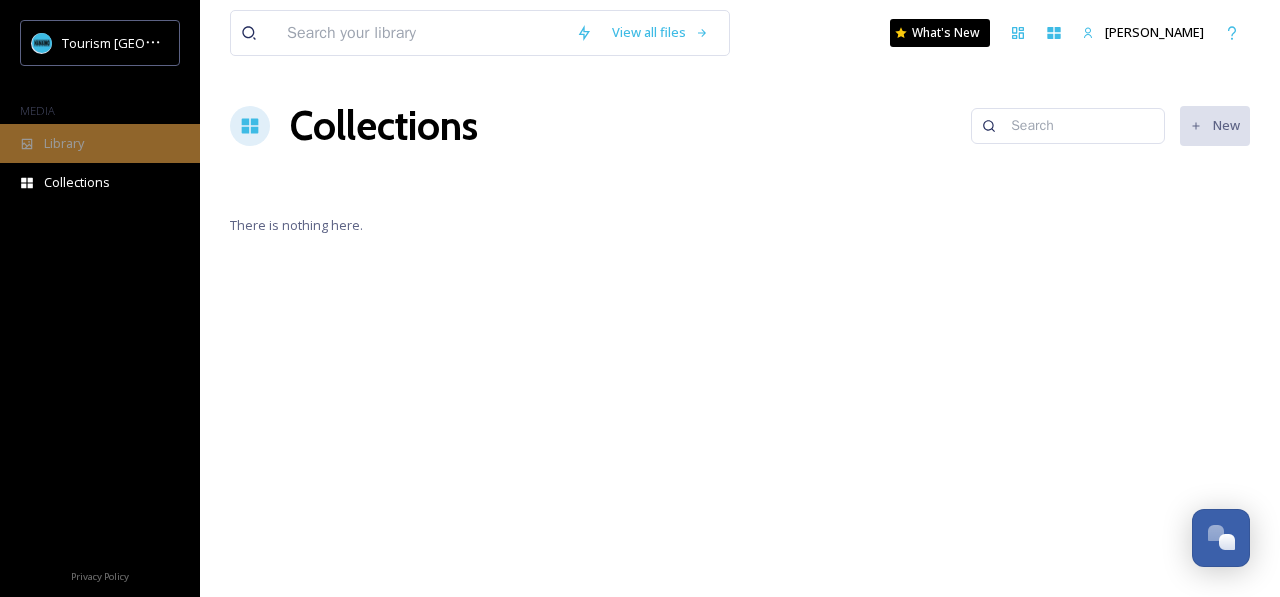 click on "Library" at bounding box center (100, 143) 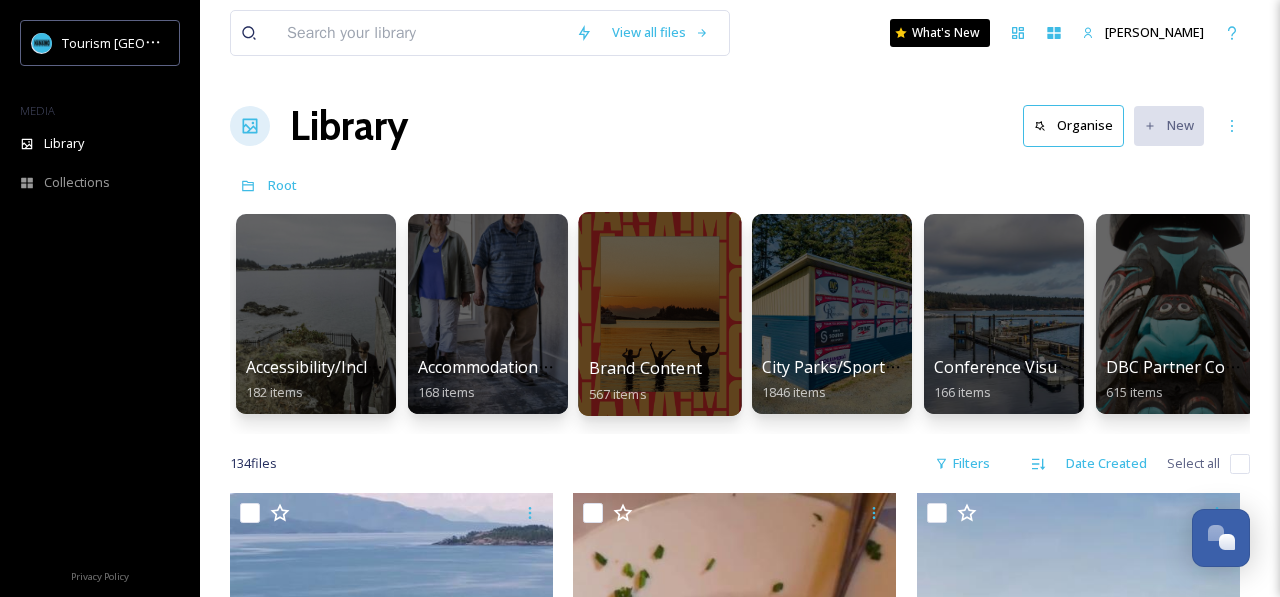 click at bounding box center (659, 314) 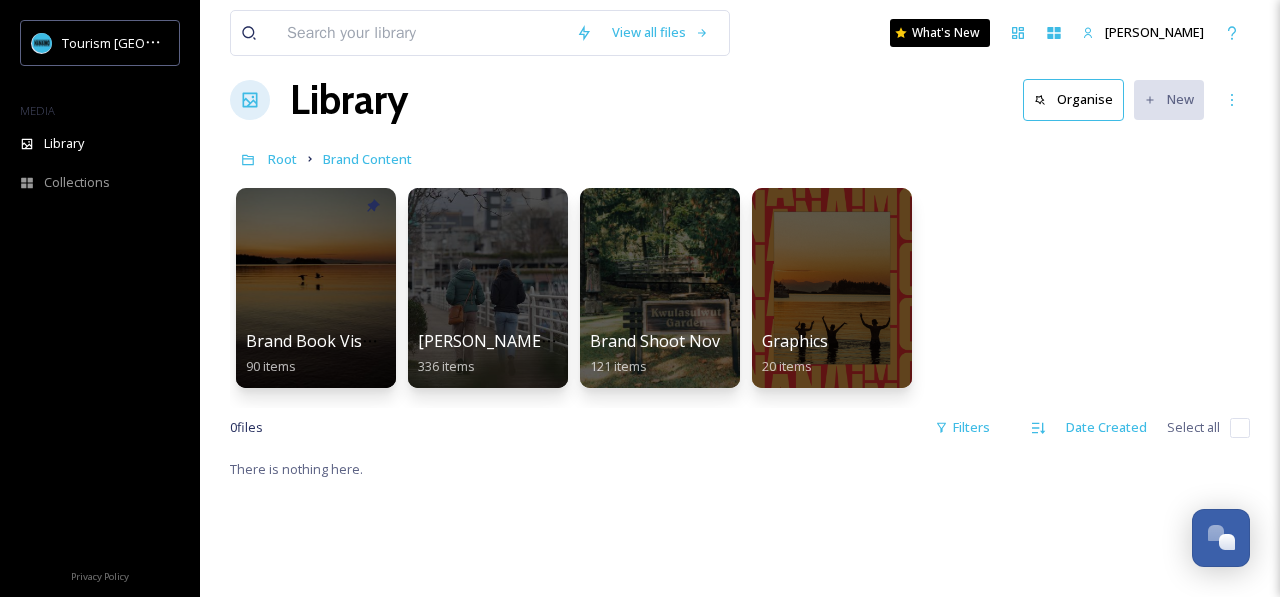 scroll, scrollTop: 45, scrollLeft: 0, axis: vertical 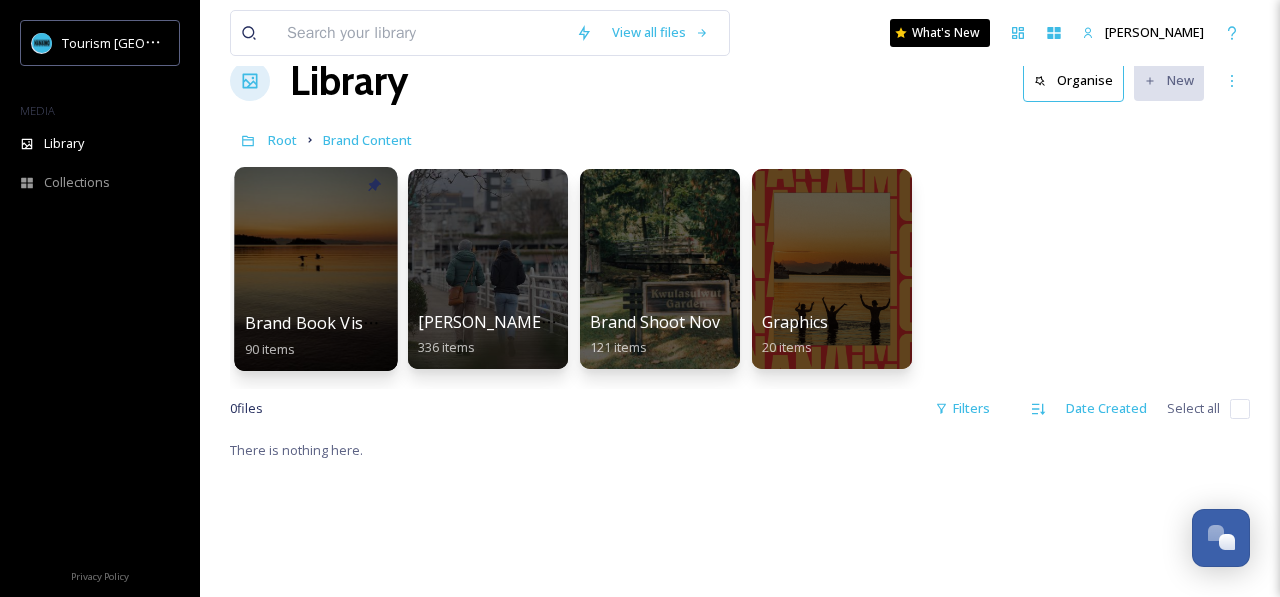 click at bounding box center [315, 269] 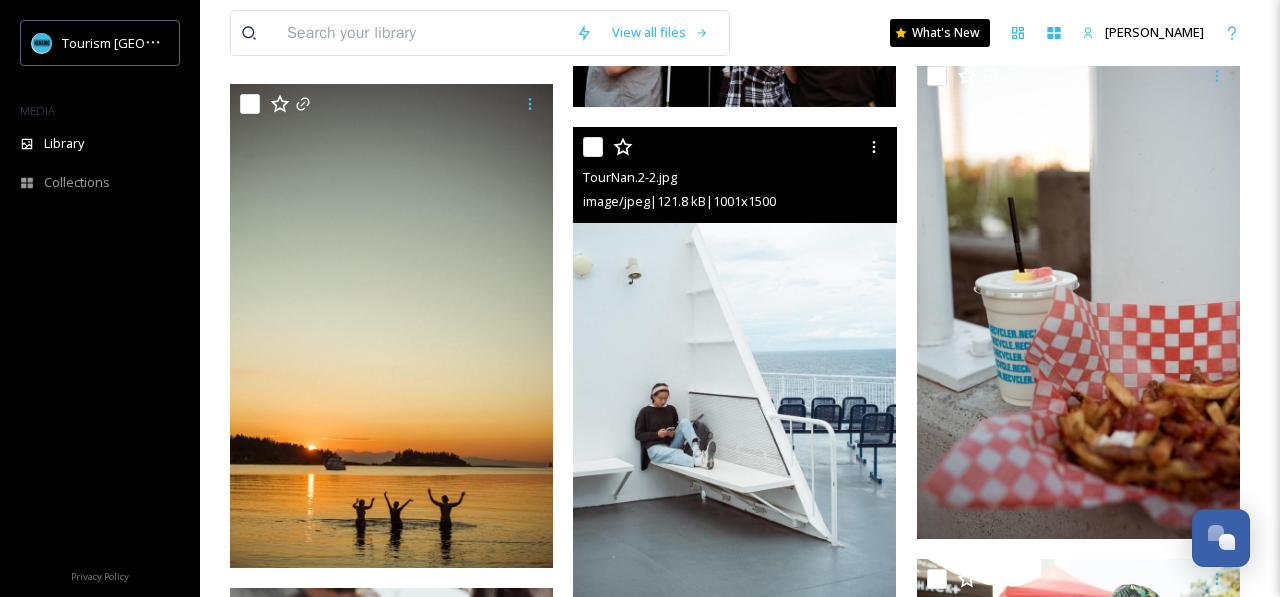 scroll, scrollTop: 4229, scrollLeft: 0, axis: vertical 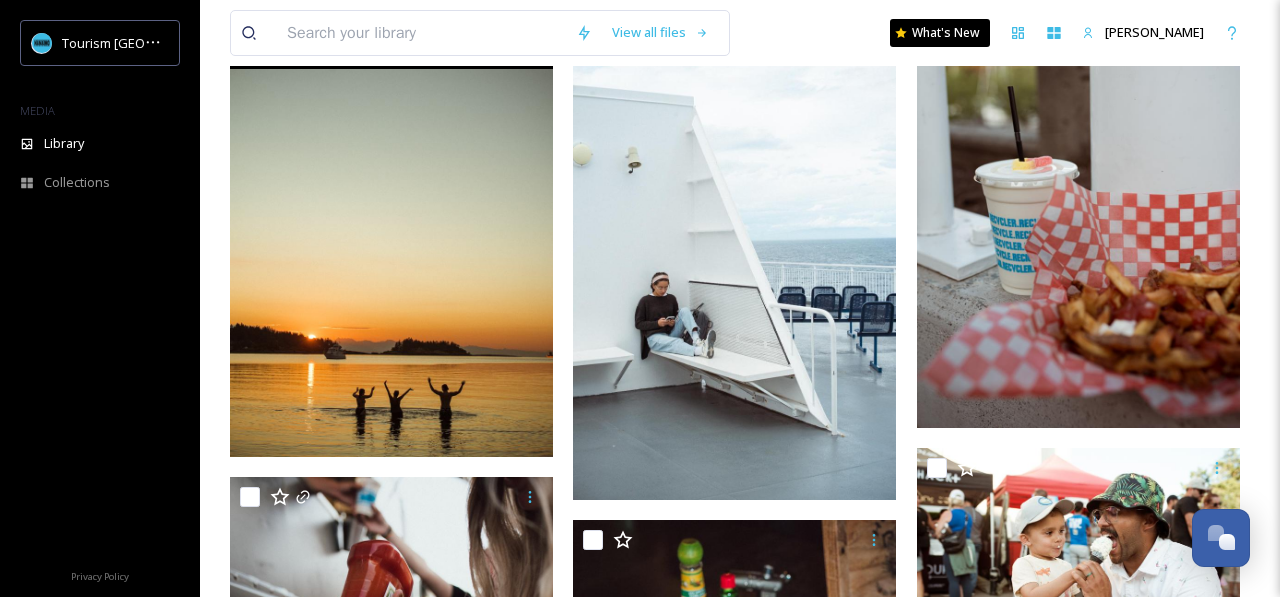 click at bounding box center (391, 215) 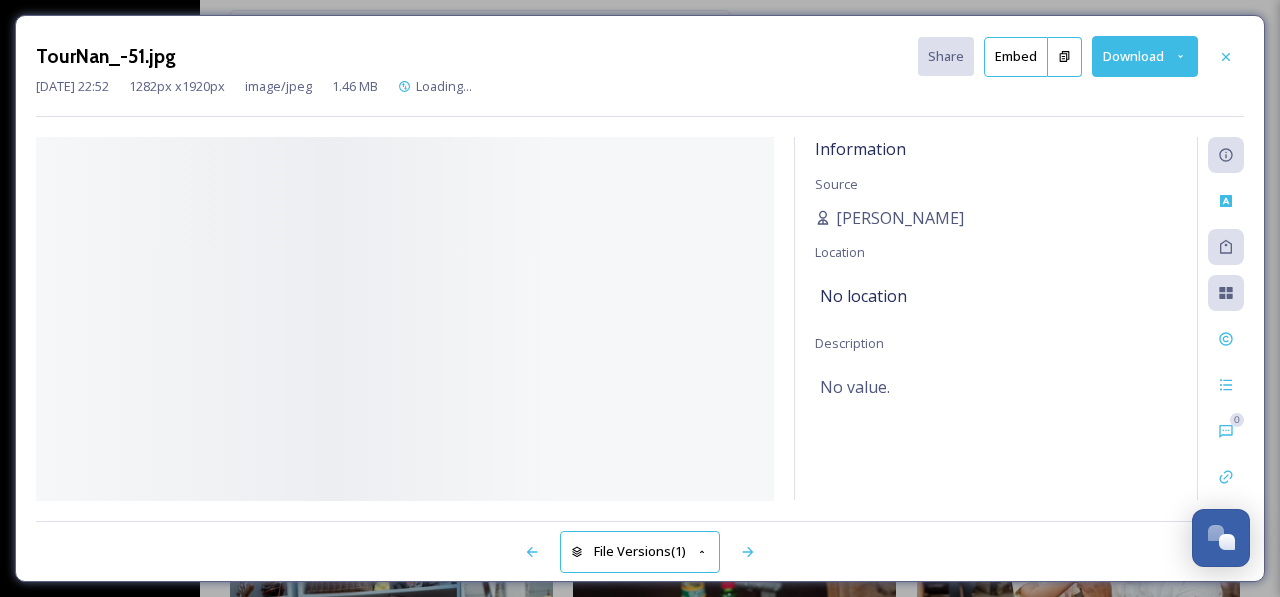 scroll, scrollTop: 3725, scrollLeft: 0, axis: vertical 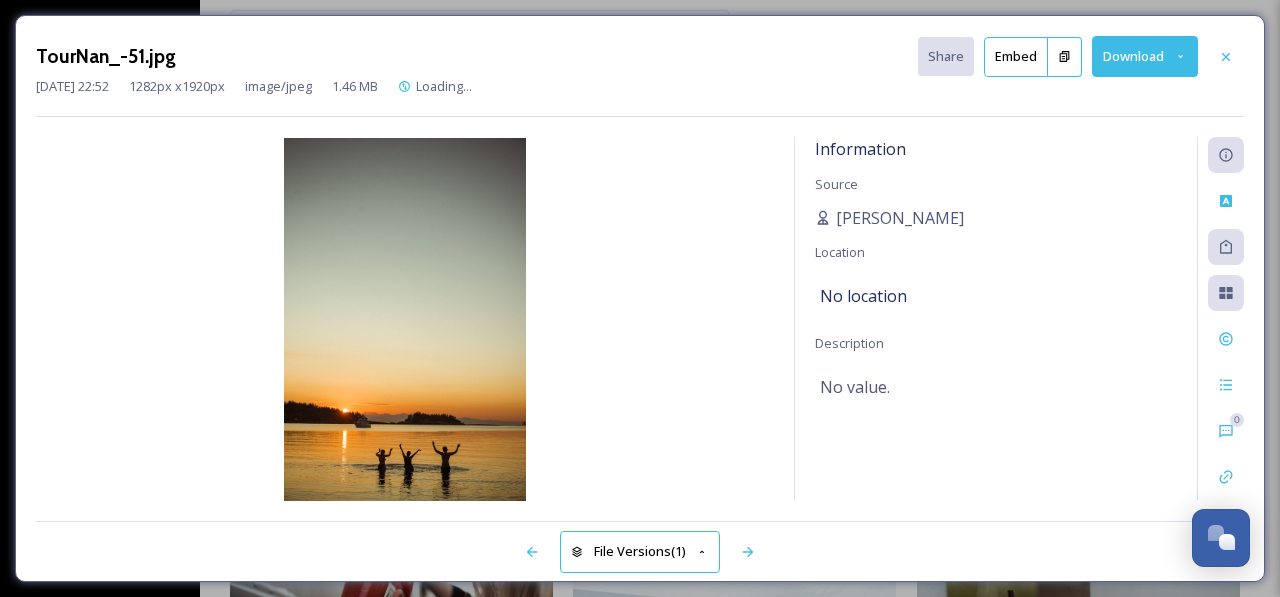 click on "Download" at bounding box center (1145, 56) 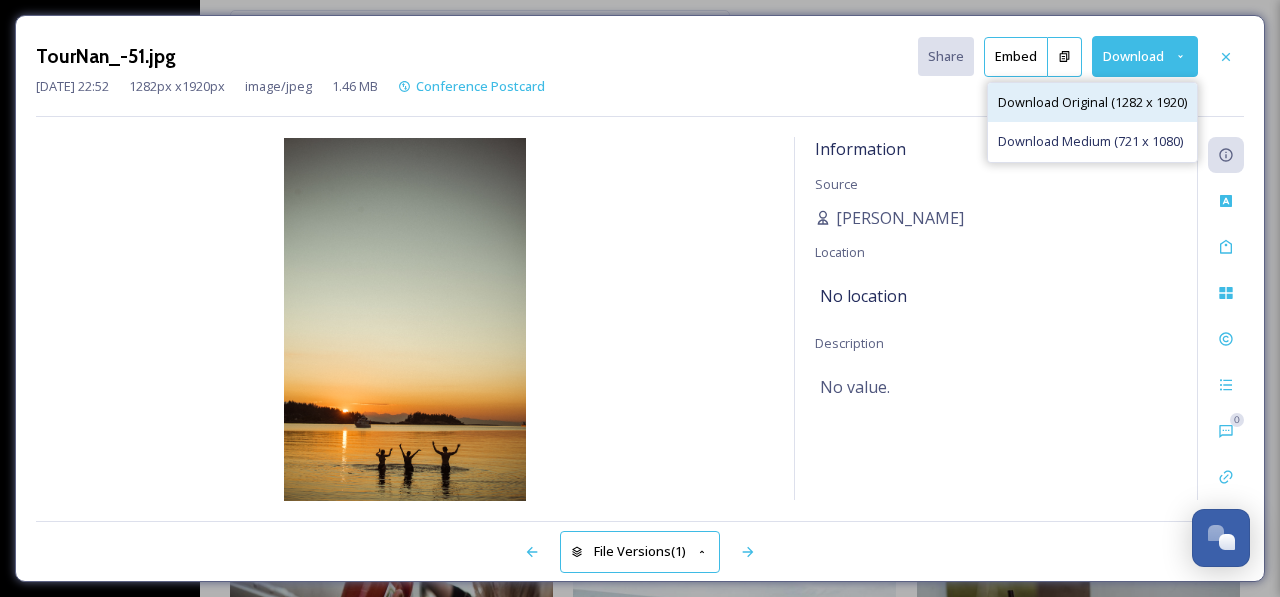 click on "Download Original (1282 x 1920)" at bounding box center [1092, 102] 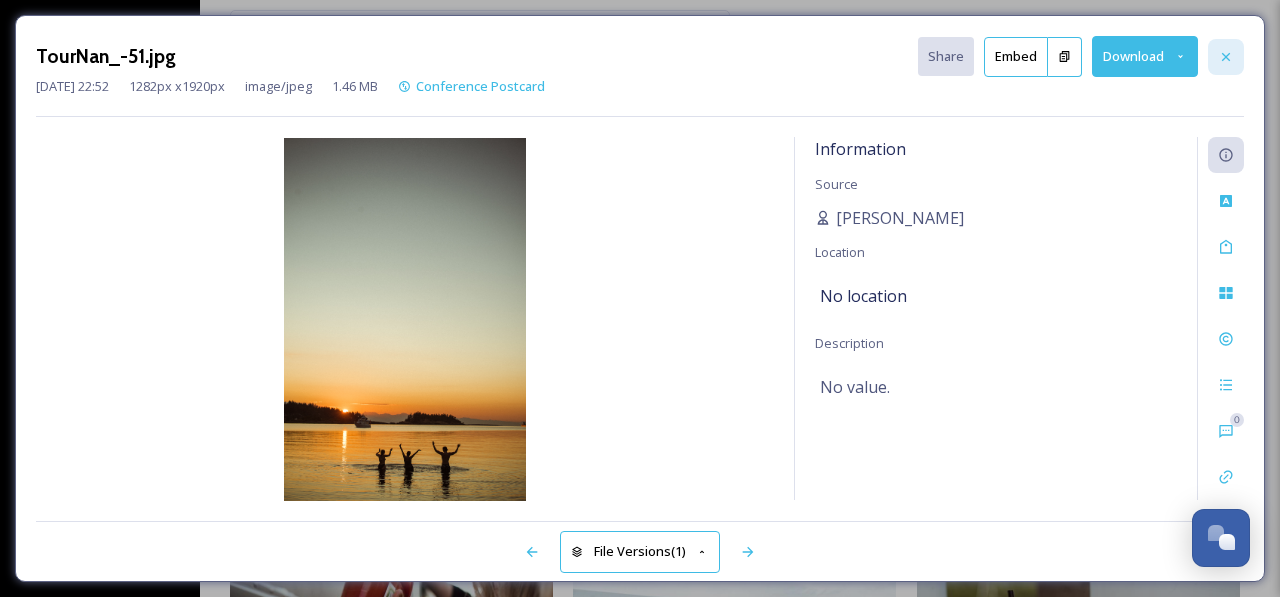click at bounding box center [1226, 57] 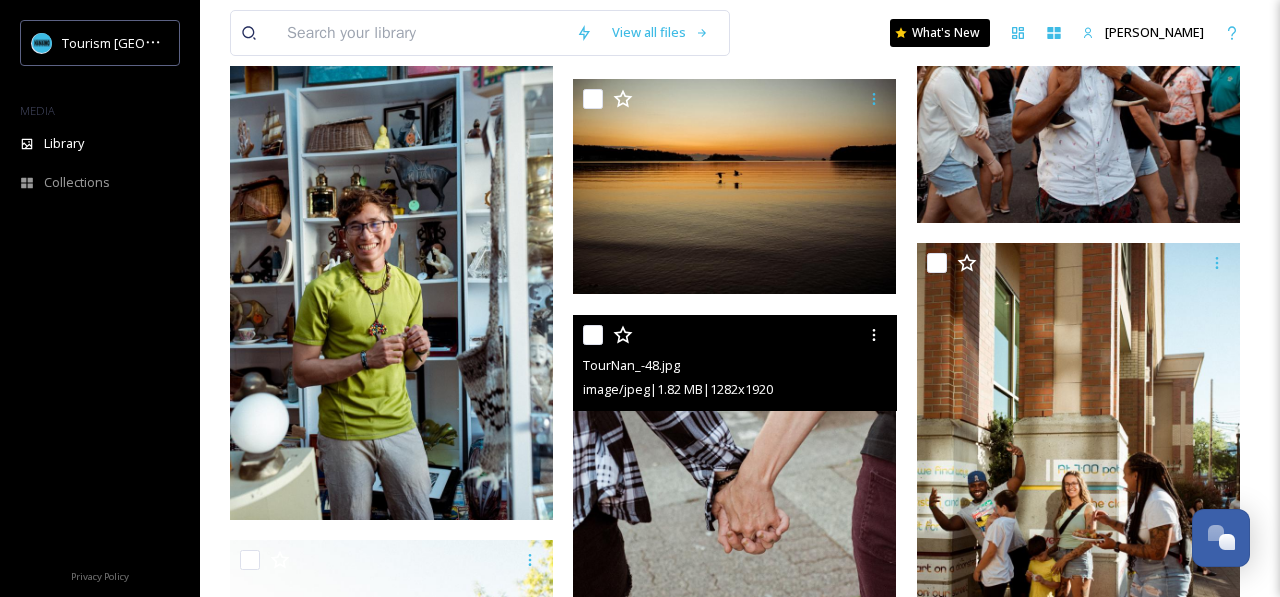 scroll, scrollTop: 5237, scrollLeft: 0, axis: vertical 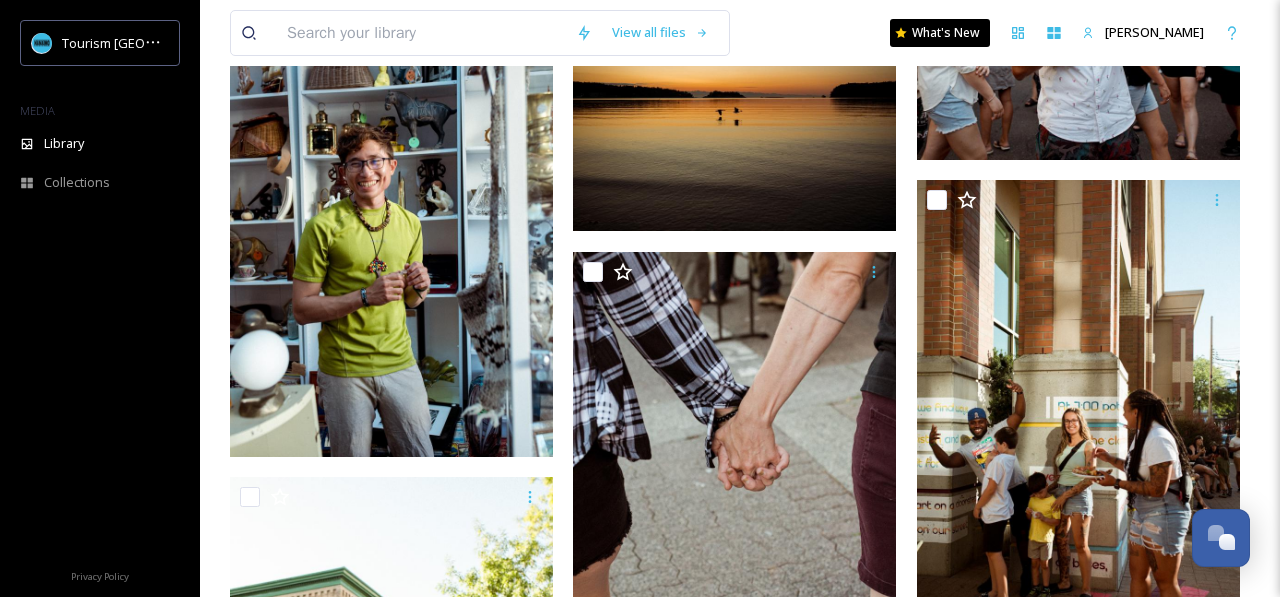 click on "View all files What's New [PERSON_NAME] Library Organise New Root Brand Content Brand Book Visuals Your Selections There is nothing here. 90  file s Filters Date Created Select all TourNan_-51.jpg image/jpeg  |  1.46 MB  |  1282  x  1920 You've reached the end" at bounding box center [740, 857] 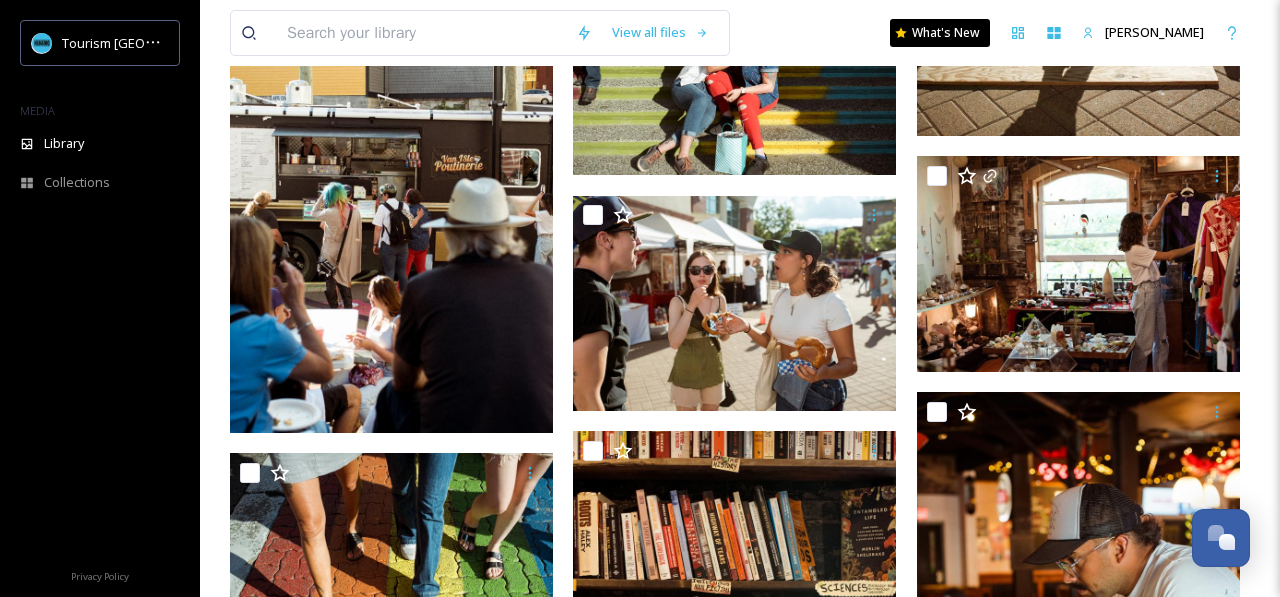 scroll, scrollTop: 5404, scrollLeft: 0, axis: vertical 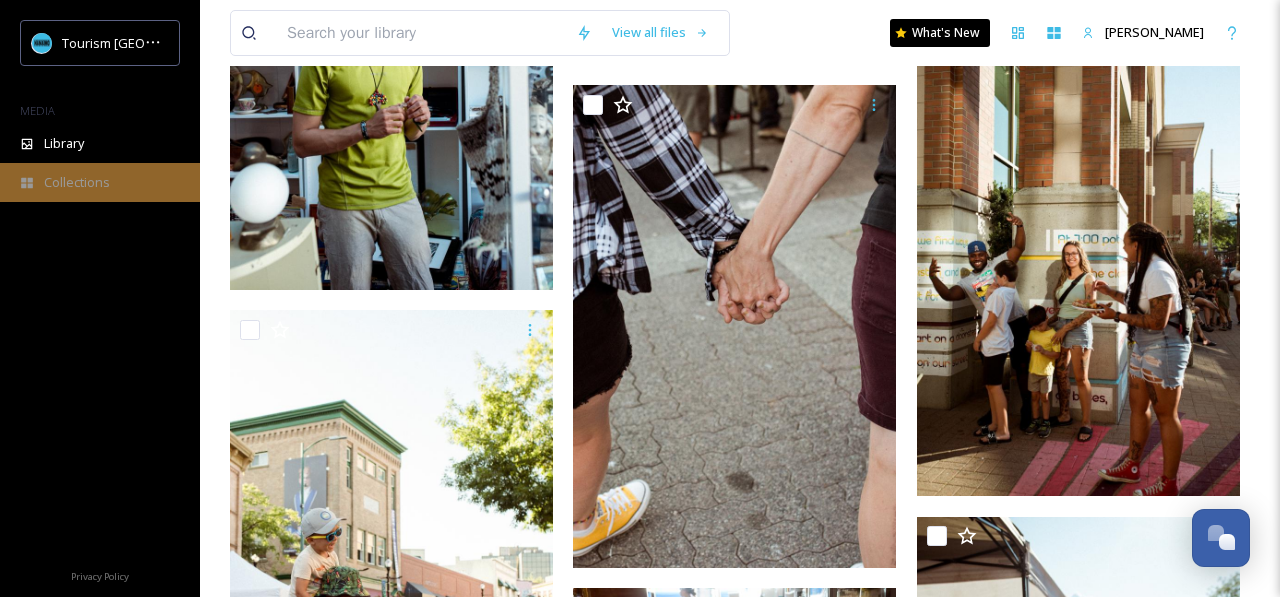 click on "Collections" at bounding box center (100, 182) 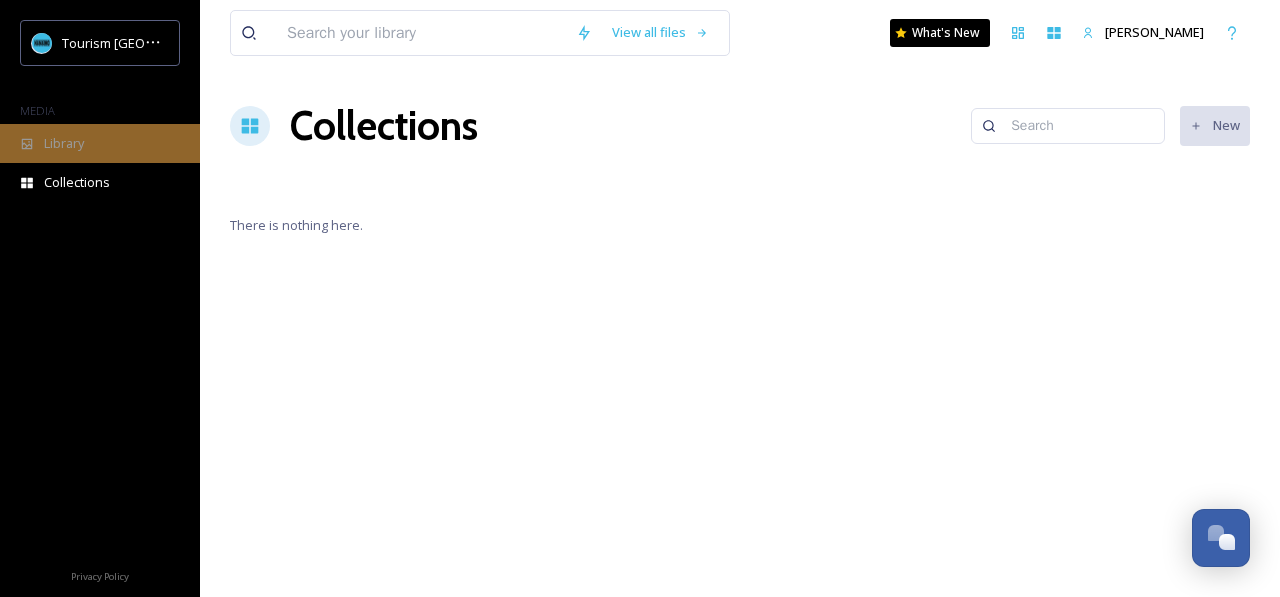 click on "Library" at bounding box center (100, 143) 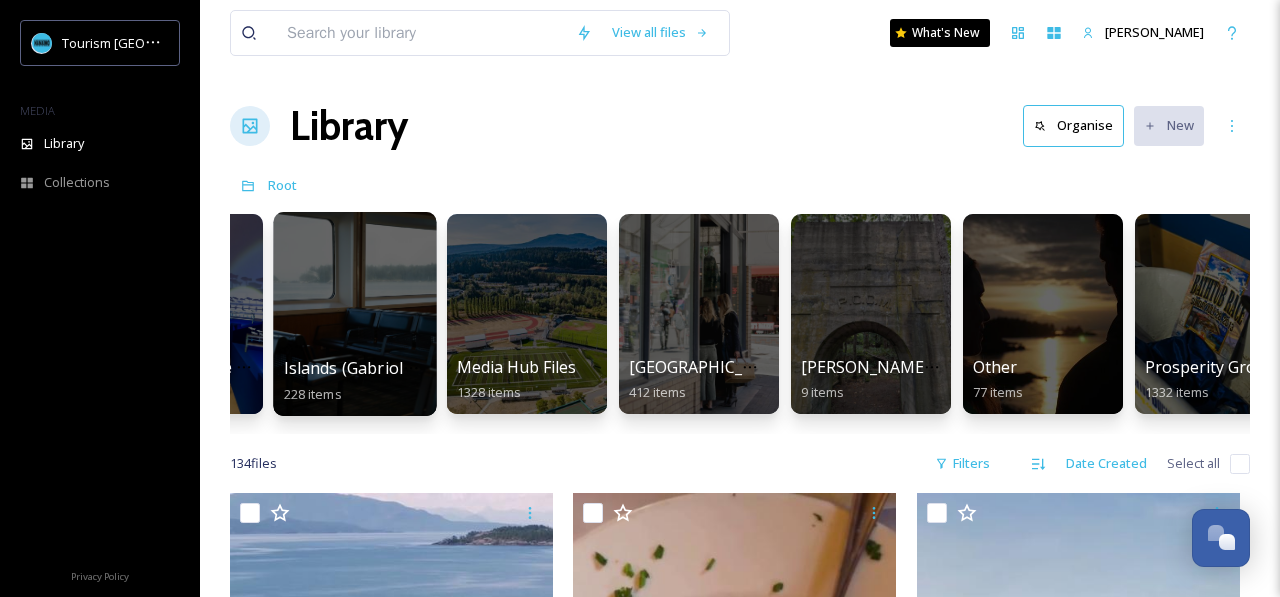 scroll, scrollTop: 0, scrollLeft: 1518, axis: horizontal 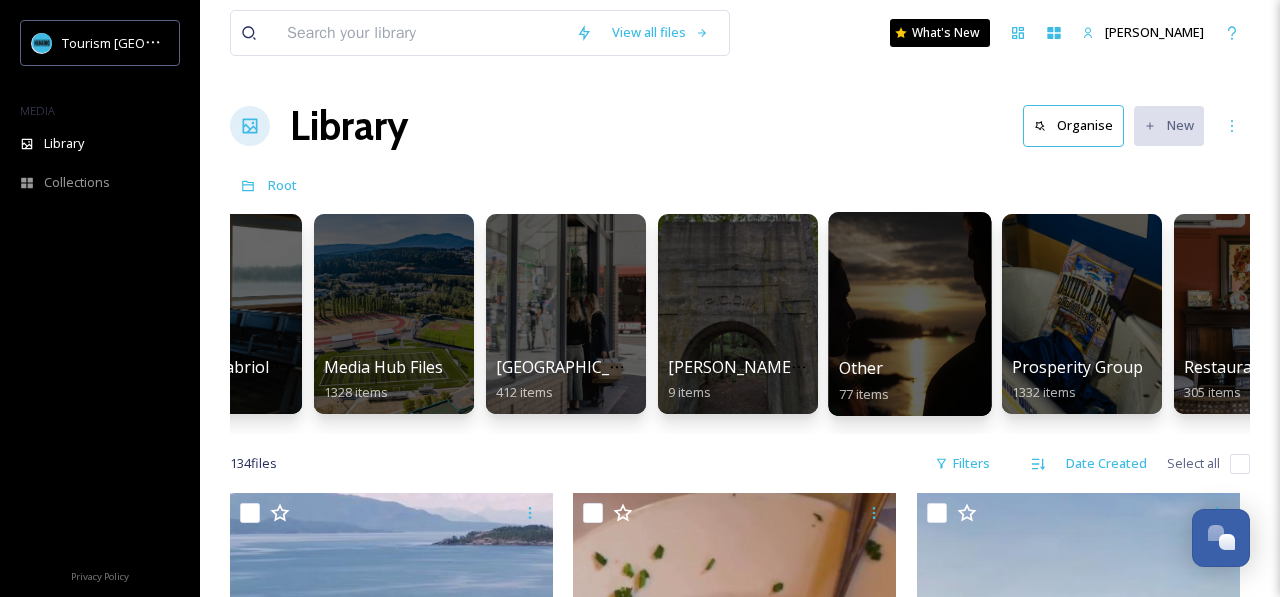 click at bounding box center (909, 314) 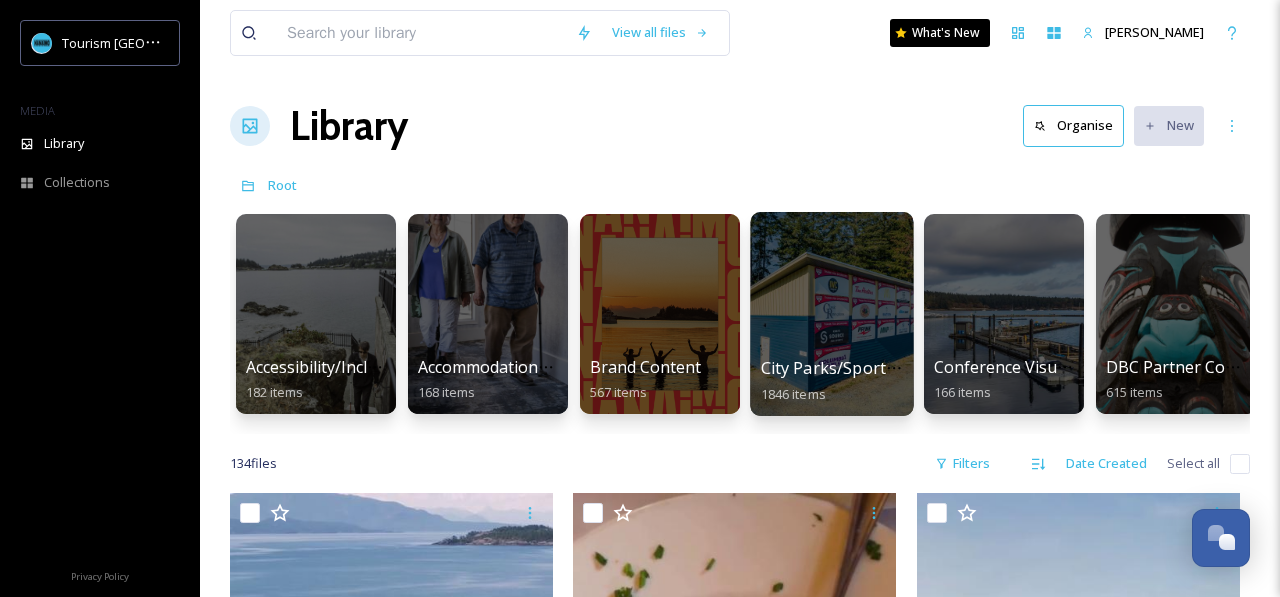 click on "City Parks/Sport Images" at bounding box center [854, 368] 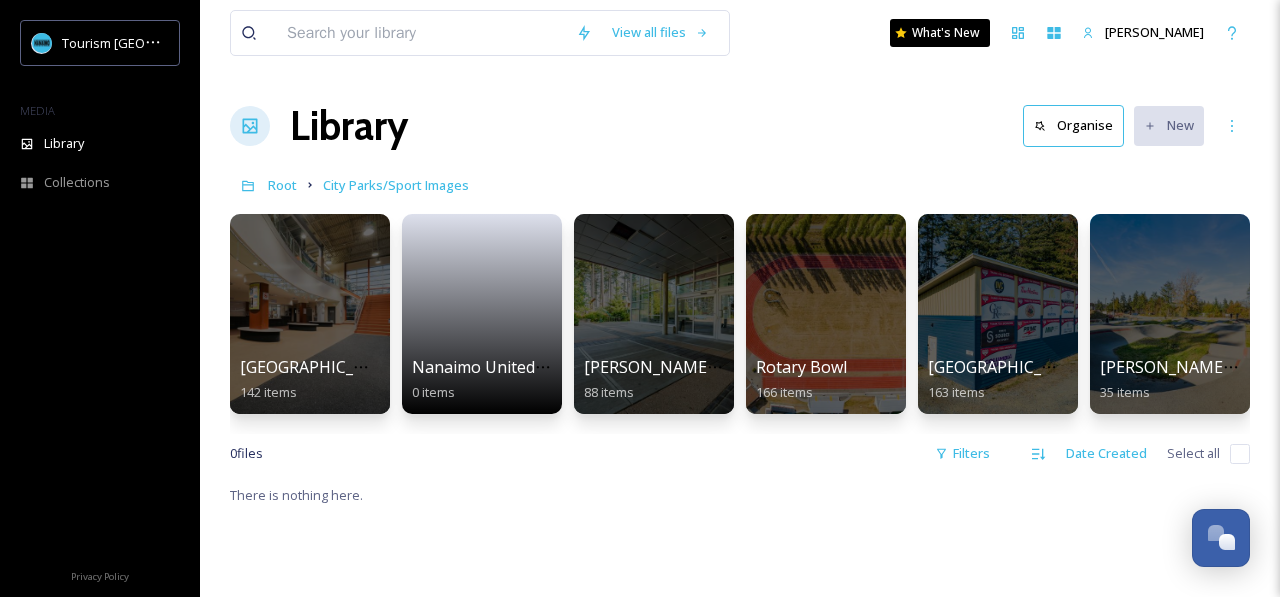 scroll, scrollTop: 0, scrollLeft: 2592, axis: horizontal 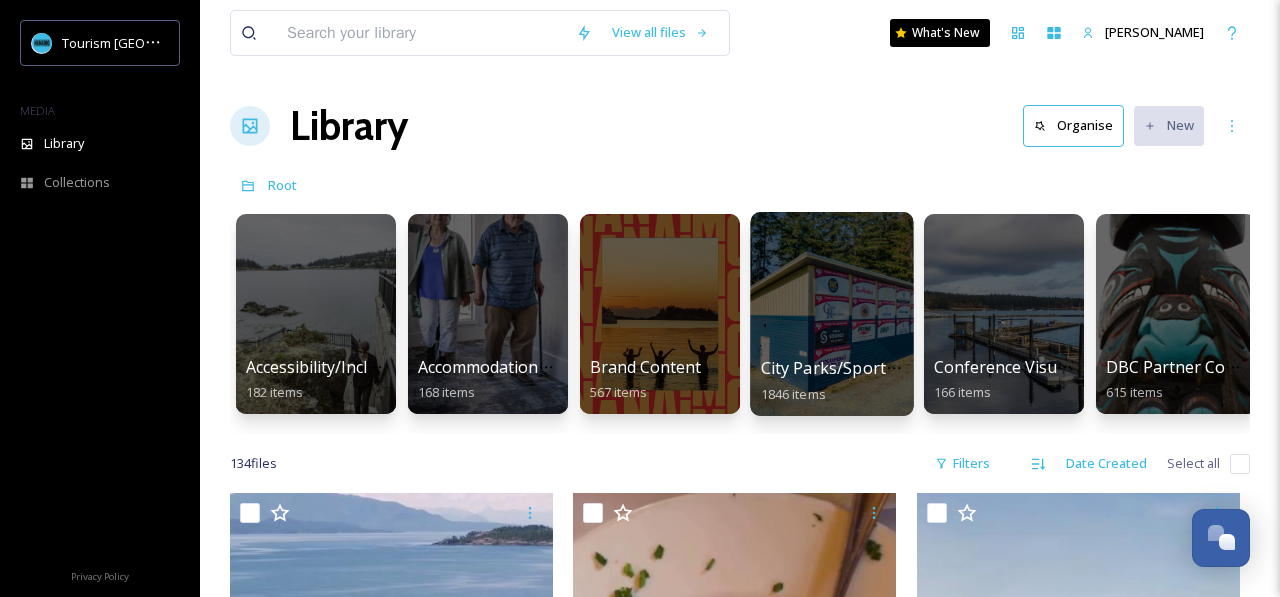 click on "City Parks/Sport Images" at bounding box center [854, 368] 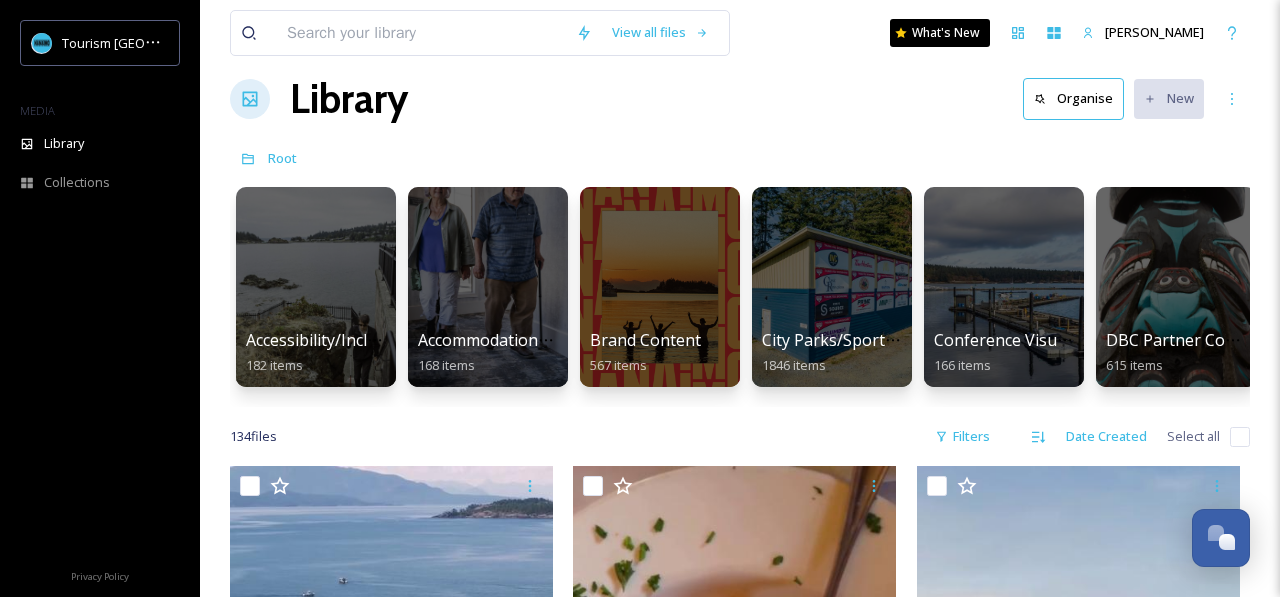 scroll, scrollTop: 35, scrollLeft: 0, axis: vertical 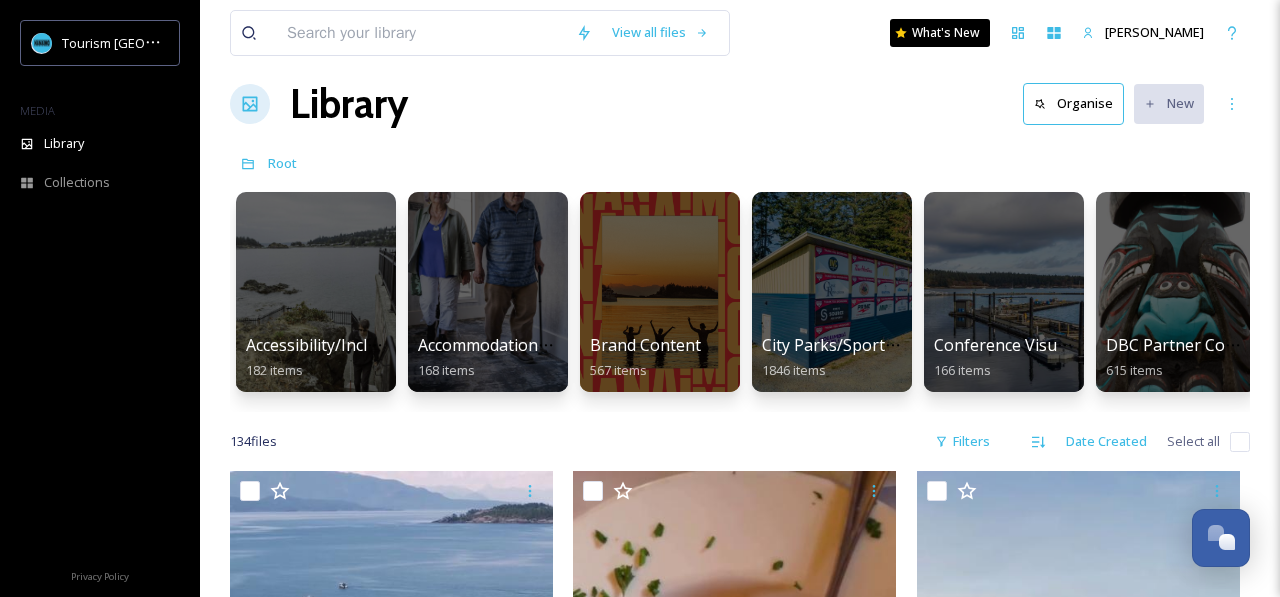 click at bounding box center (421, 33) 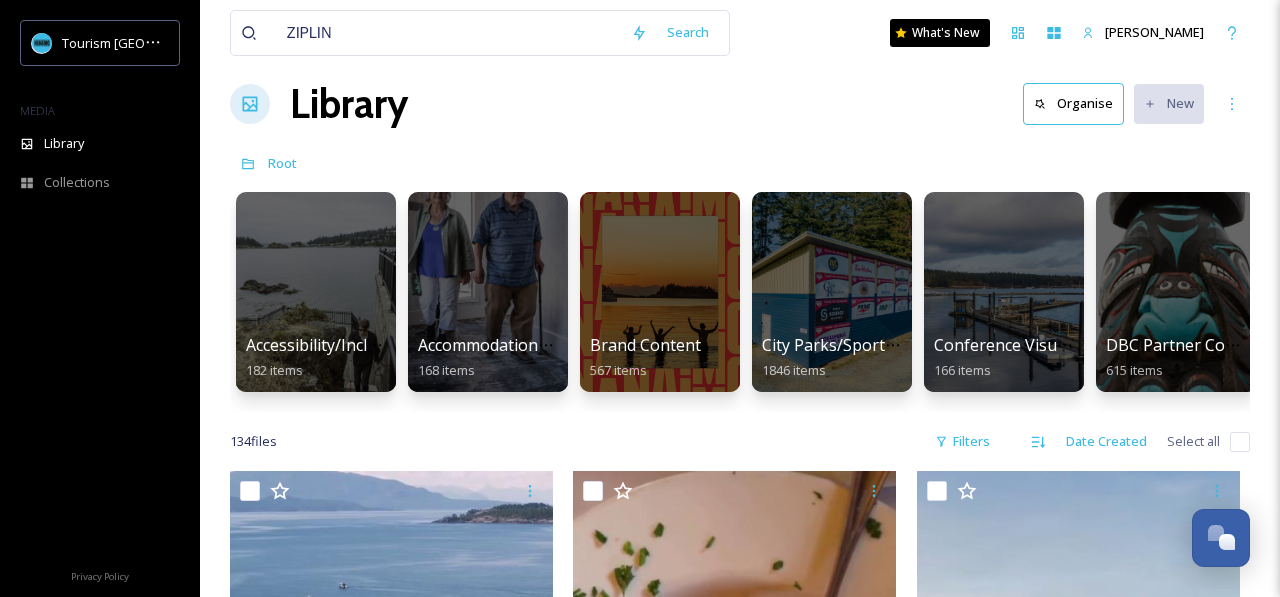 type on "ZIPLINE" 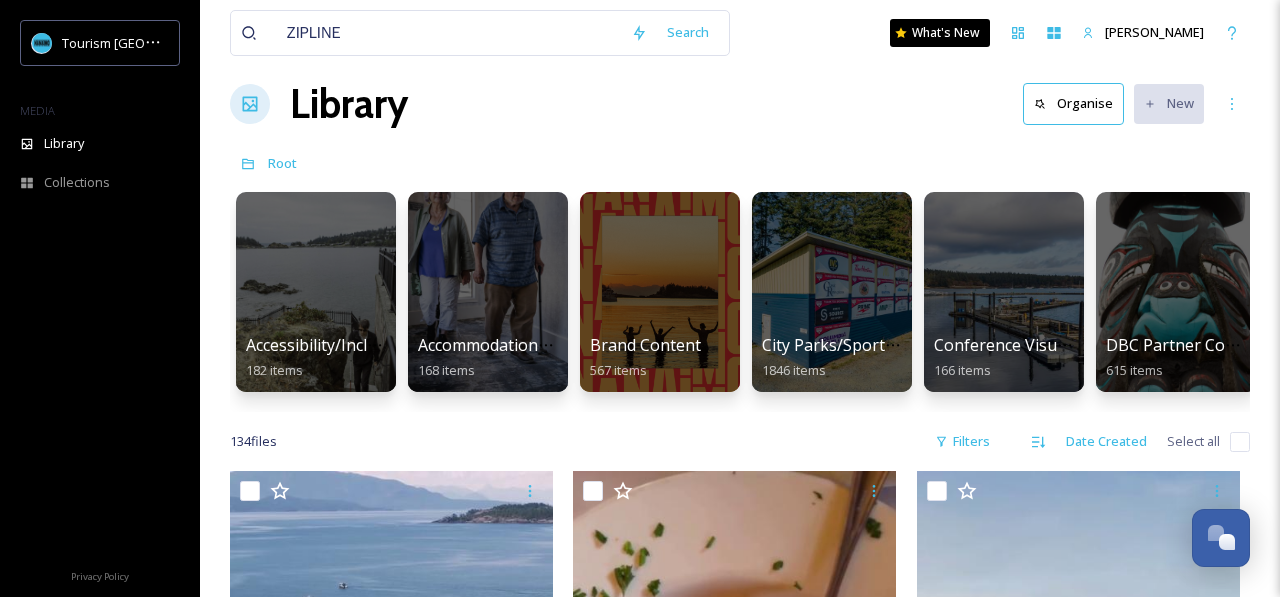 type 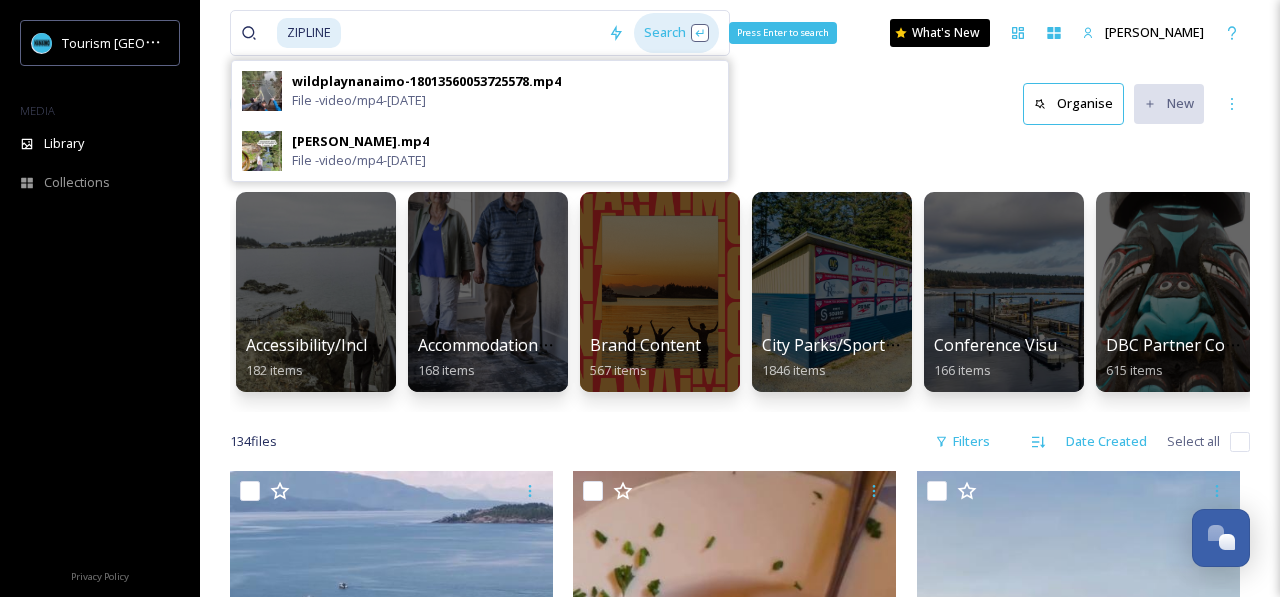 click on "Search Press Enter to search" at bounding box center (676, 32) 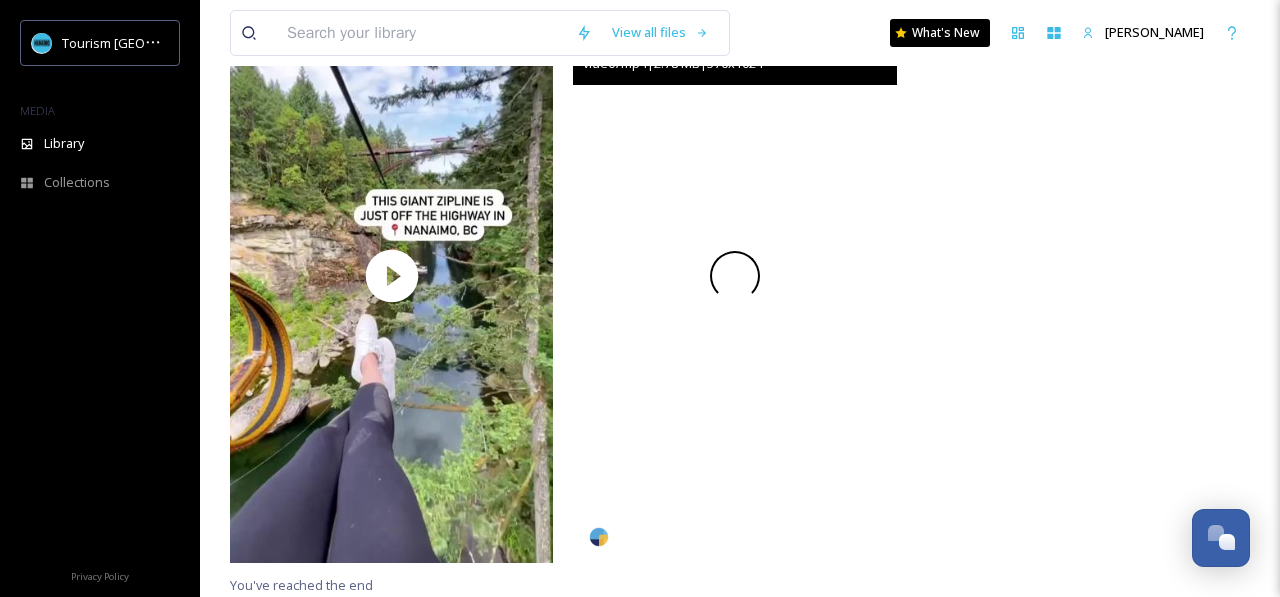 scroll, scrollTop: 0, scrollLeft: 0, axis: both 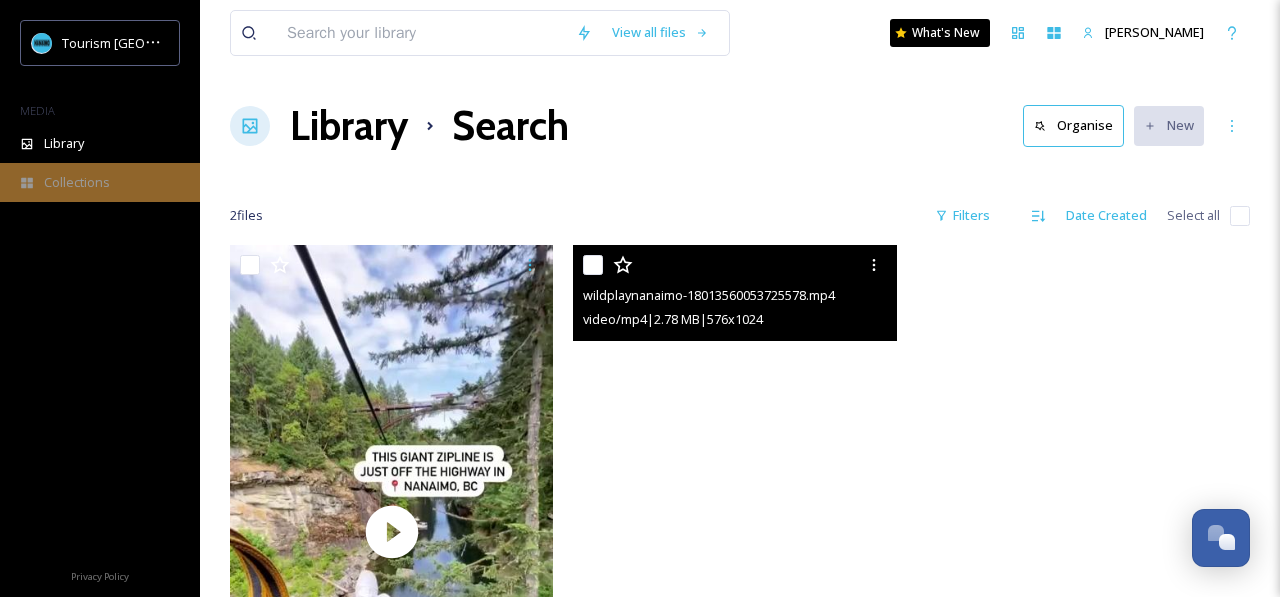click on "Collections" at bounding box center (100, 182) 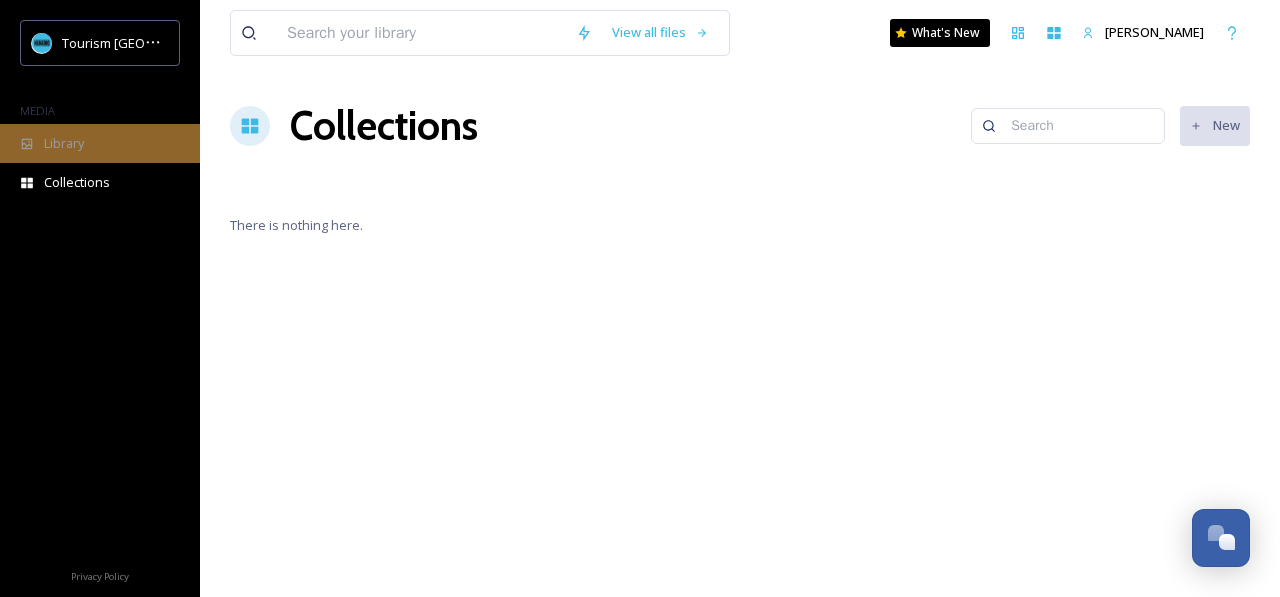 click on "Library" at bounding box center (100, 143) 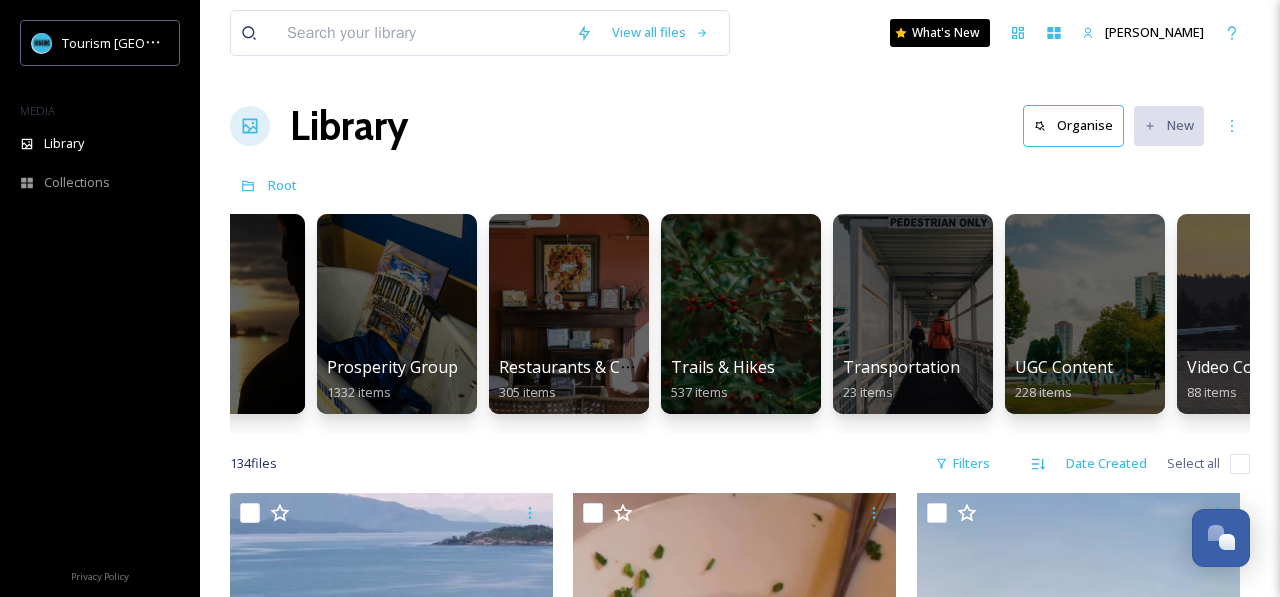 scroll, scrollTop: 0, scrollLeft: 2273, axis: horizontal 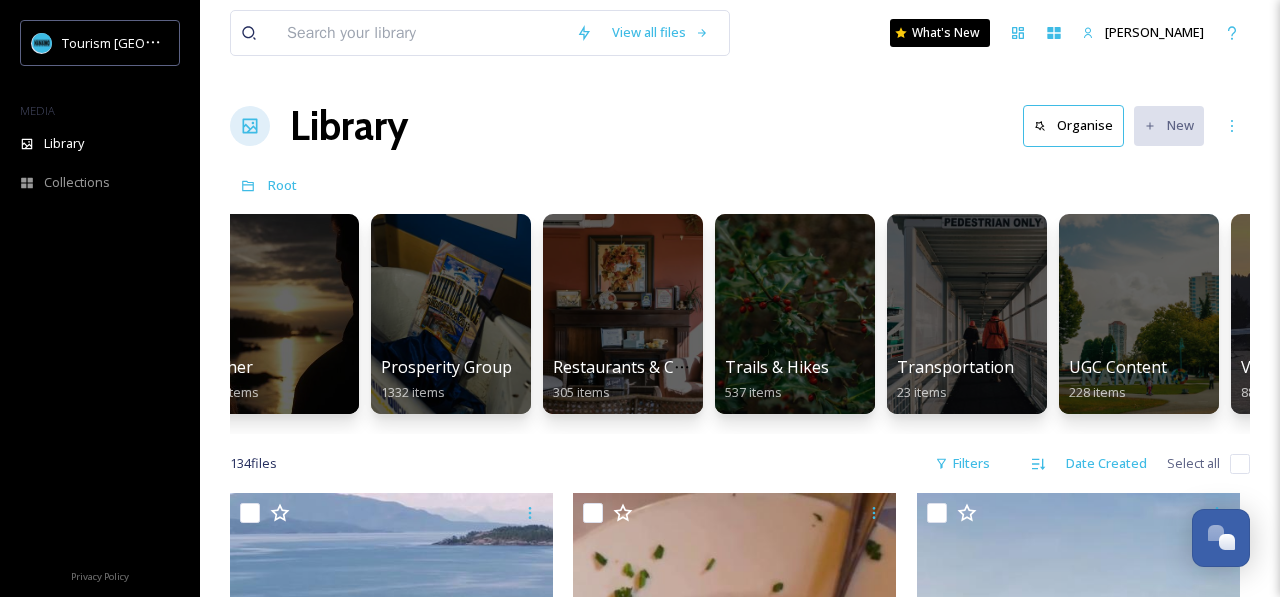 click at bounding box center [421, 33] 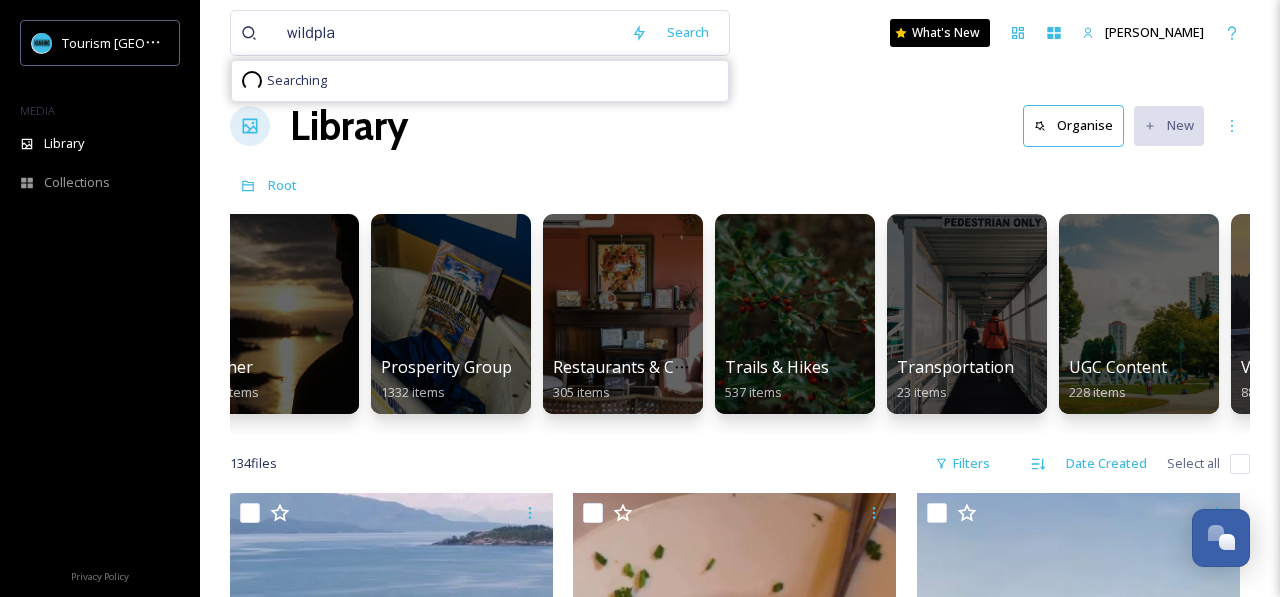 type on "wildplay" 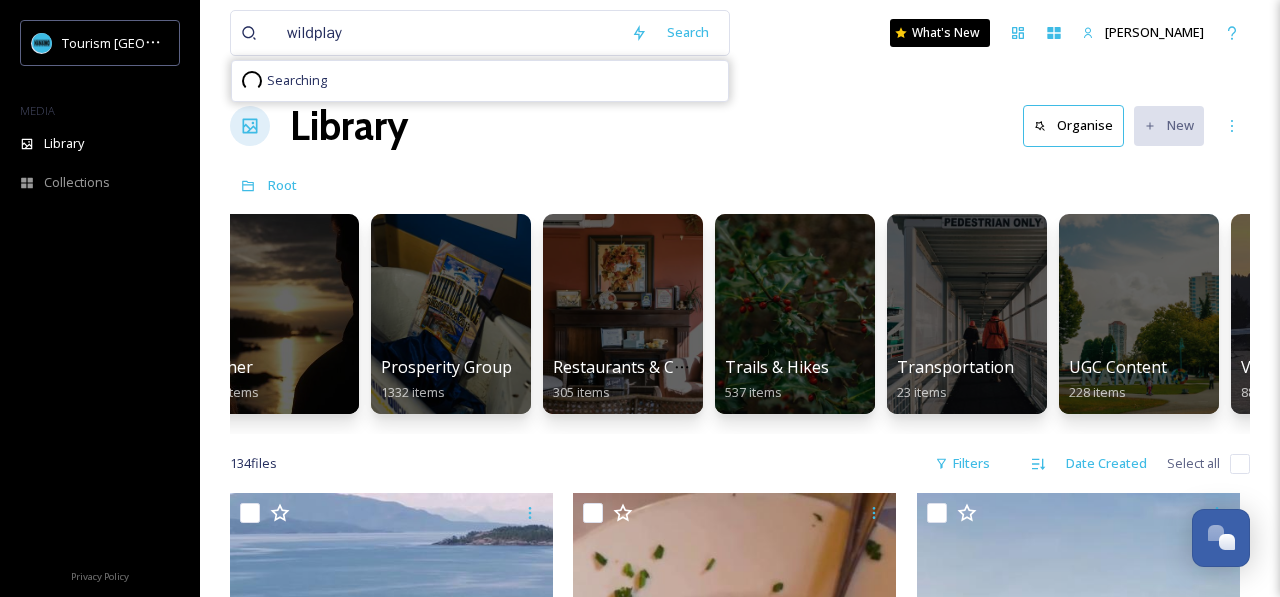 type 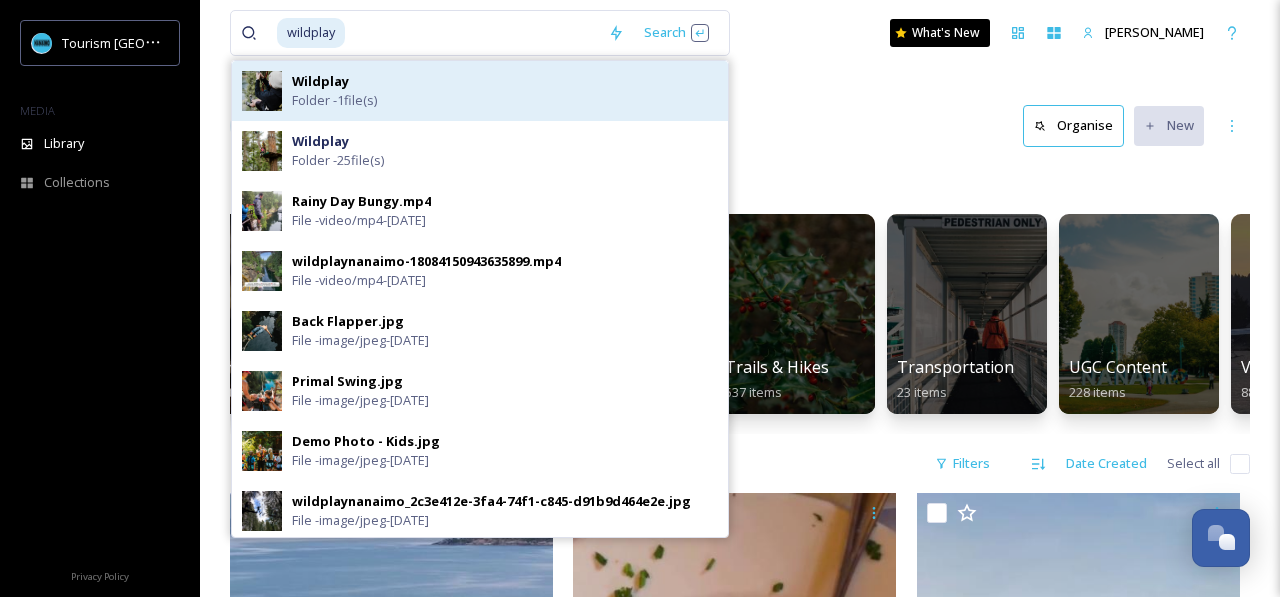 click on "Wildplay Folder  -  1  file(s)" at bounding box center (505, 91) 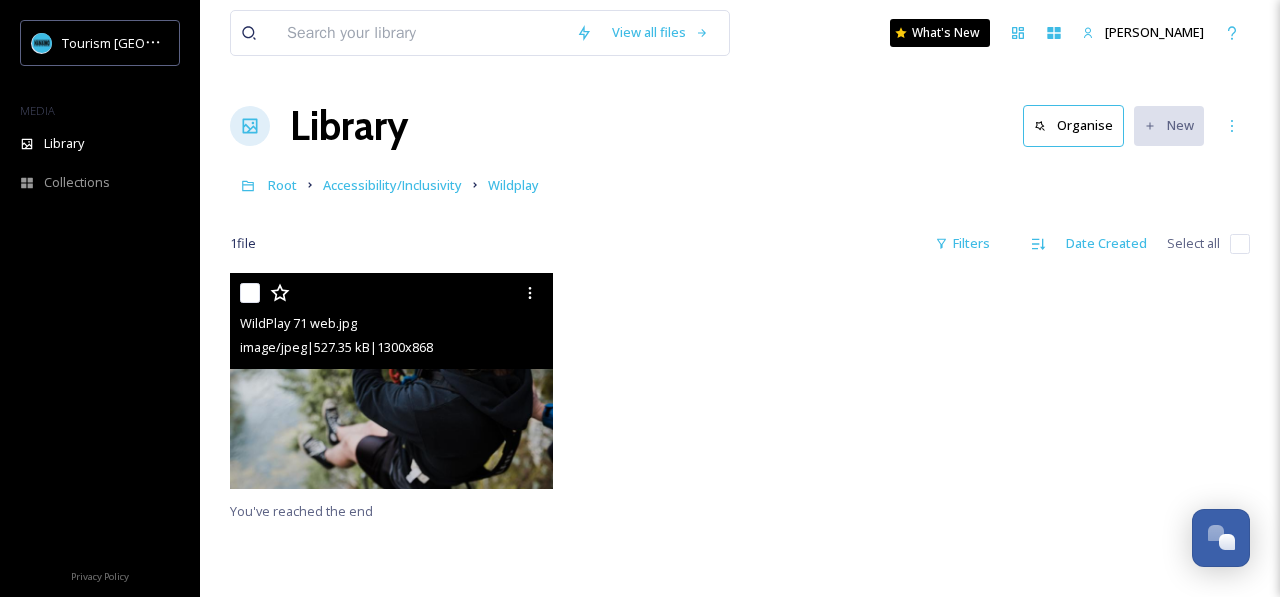 scroll, scrollTop: 46, scrollLeft: 0, axis: vertical 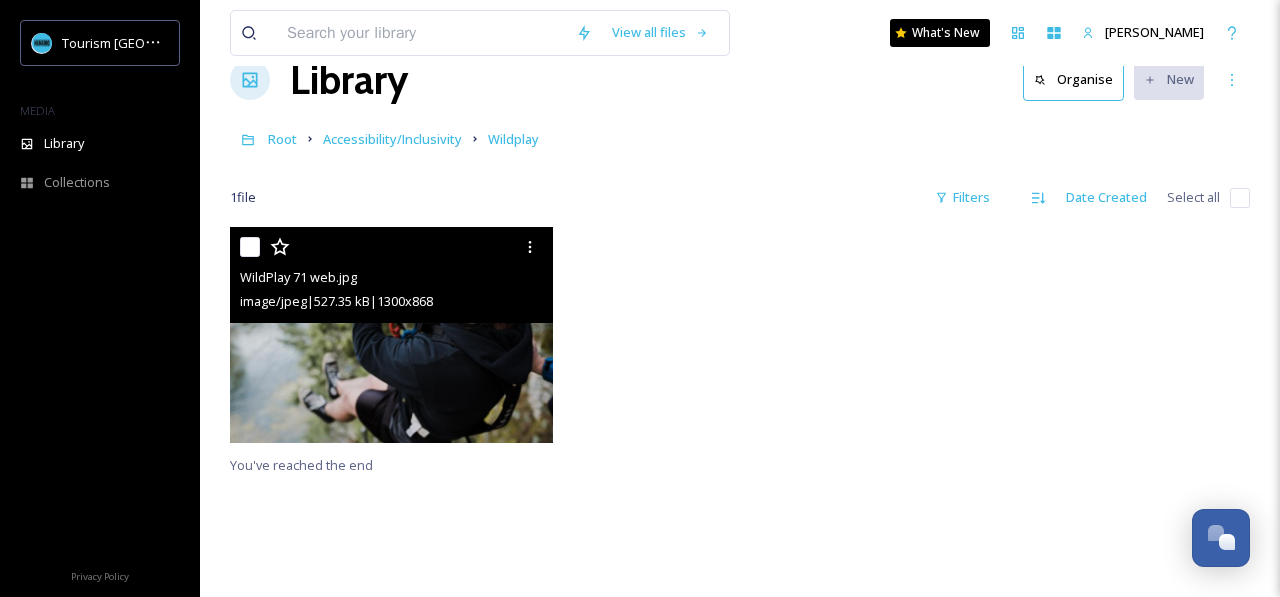 click at bounding box center [391, 334] 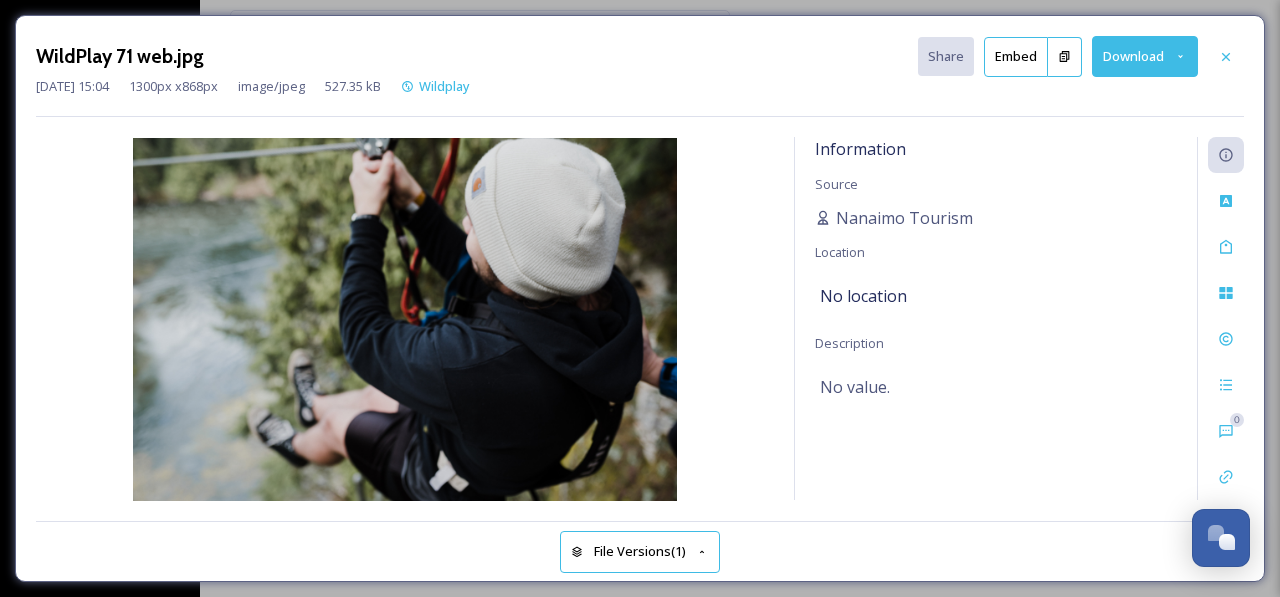 click on "Download" at bounding box center [1145, 56] 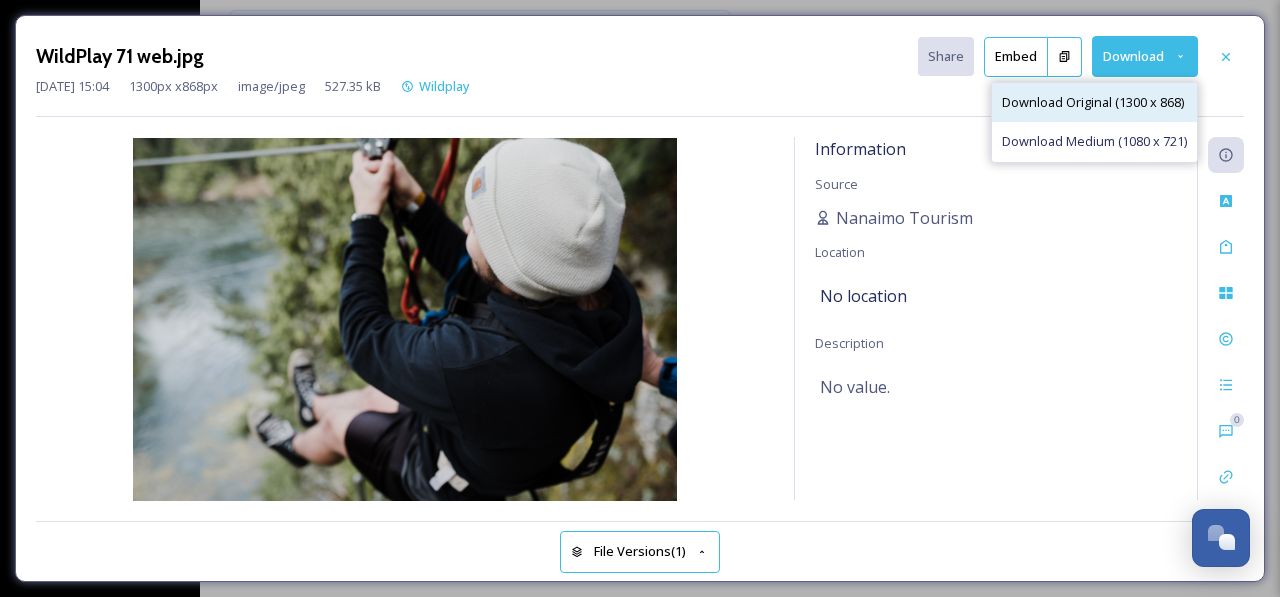 click on "Download Original (1300 x 868)" at bounding box center [1093, 102] 